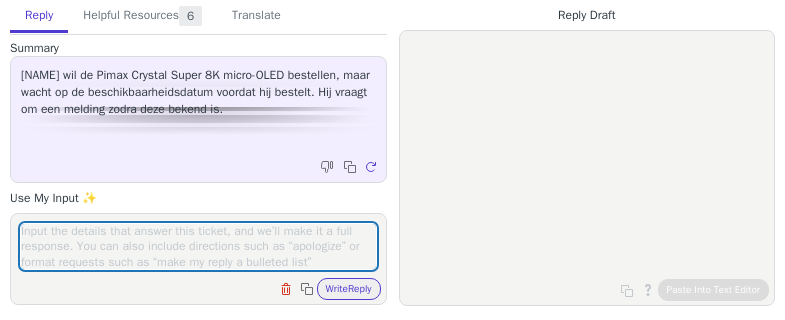 scroll, scrollTop: 0, scrollLeft: 0, axis: both 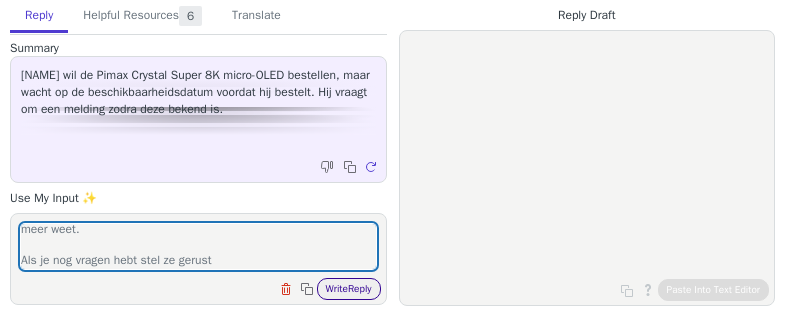 type on "Hallo [NAME],
Bdeankt voor je reactie. ik zal je op de hoogte houden indien ik meer weet.
Als je nog vragen hebt stel ze gerust" 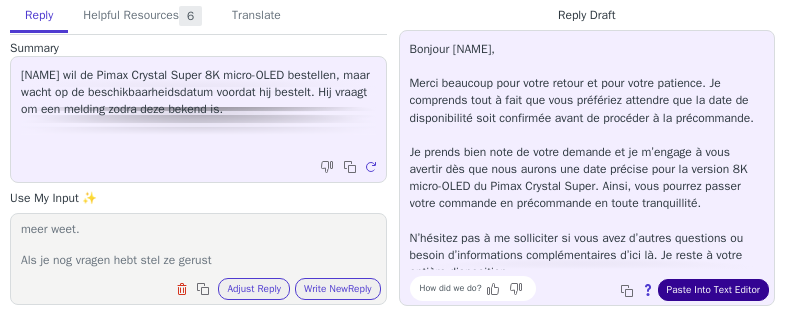 click on "Paste Into Text Editor" at bounding box center [713, 290] 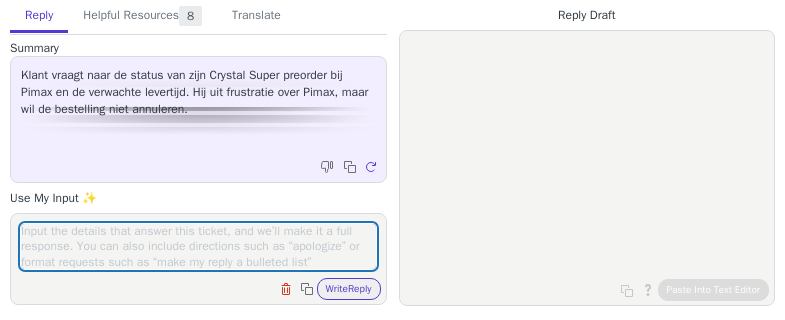 scroll, scrollTop: 0, scrollLeft: 0, axis: both 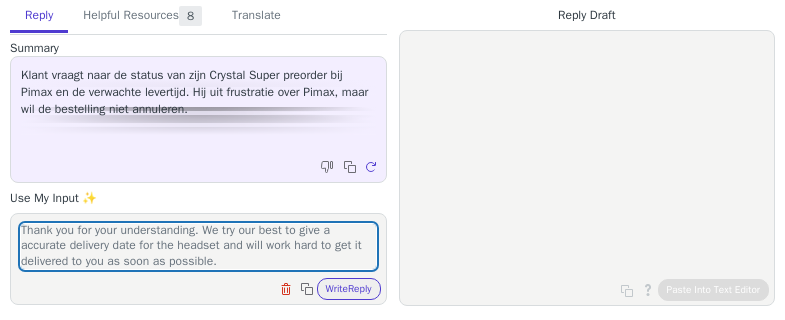 type on "Hello,
Thank you for your understanding. We try our best to give a accurate delivery date for the headset and will work hard to get it delivered to you as soon as possible." 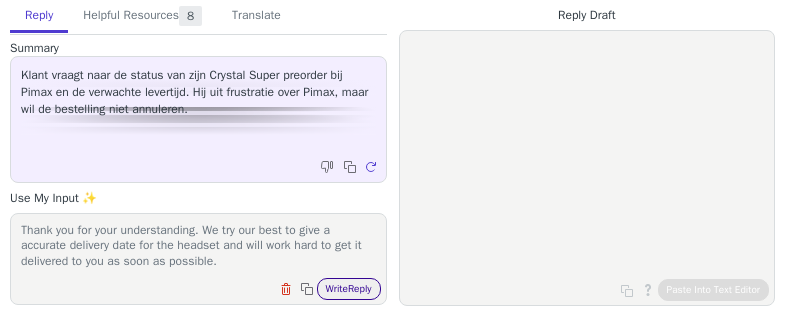 click on "Write  Reply" at bounding box center (349, 289) 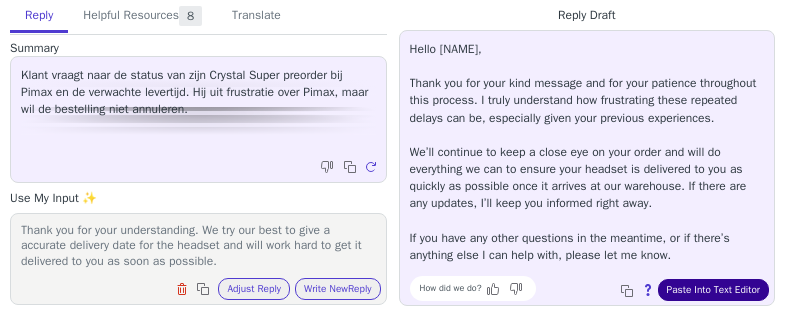 click on "Paste Into Text Editor" at bounding box center [713, 290] 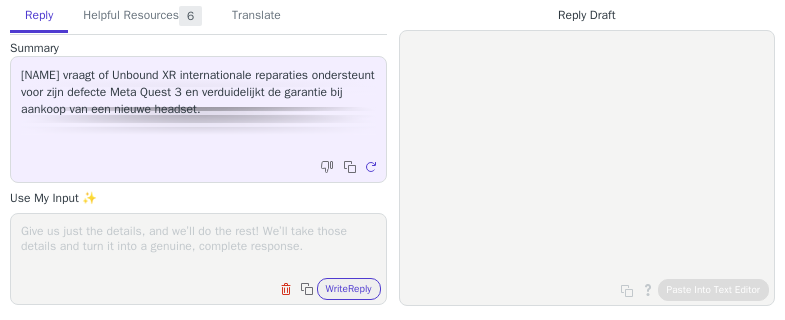 scroll, scrollTop: 0, scrollLeft: 0, axis: both 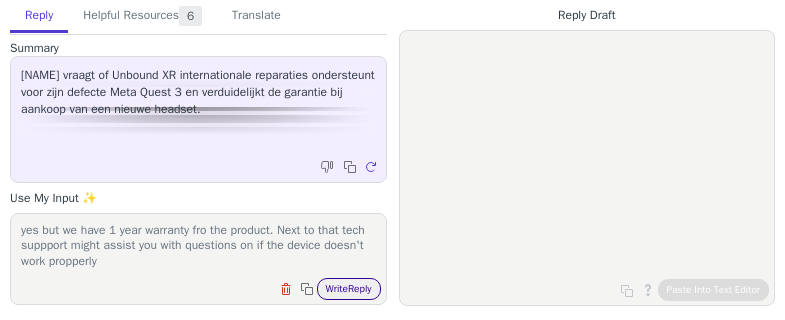 type on "yes but we have 1 year warranty fro the product. Next to that tech suppport might assist you with questions on if the device doesn't work propperly" 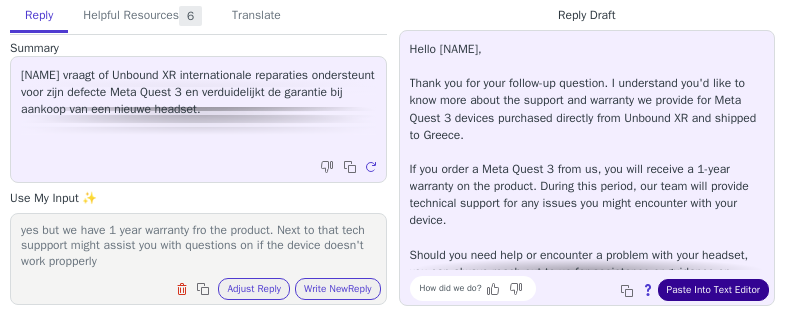 click on "Paste Into Text Editor" at bounding box center (713, 290) 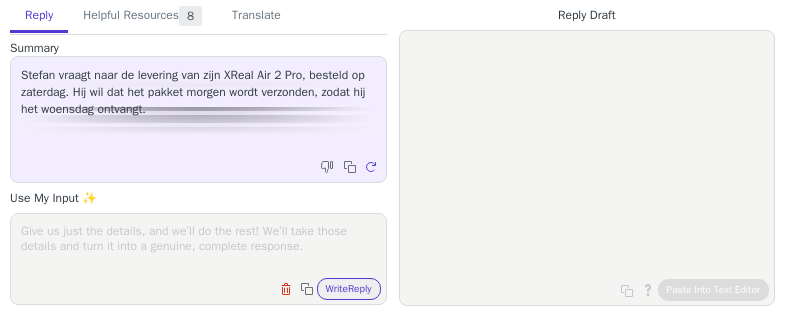 scroll, scrollTop: 0, scrollLeft: 0, axis: both 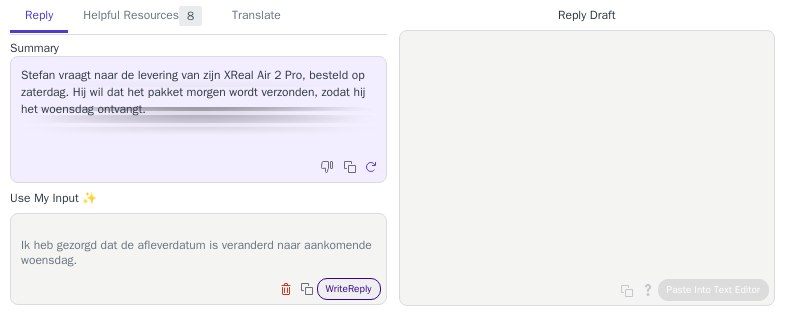 type on "Hallo,
Ik heb gezorgd dat de afleverdatum is veranderd naar aankomende woensdag." 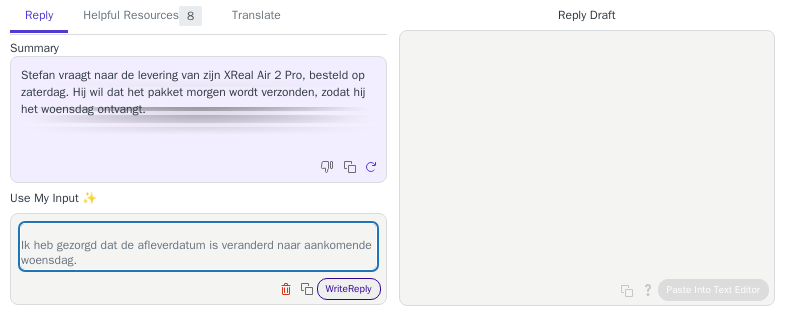 click on "Write  Reply" at bounding box center (349, 289) 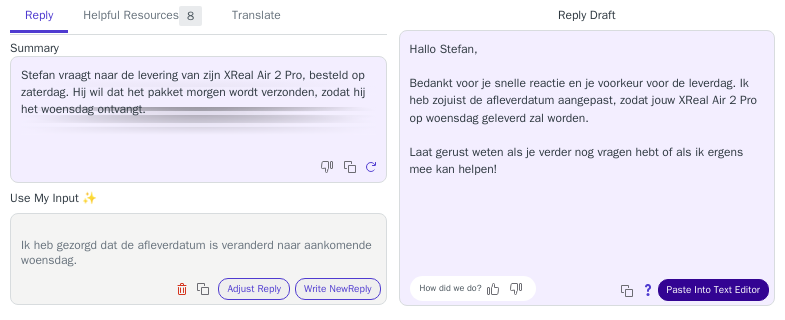 click on "Paste Into Text Editor" at bounding box center [713, 290] 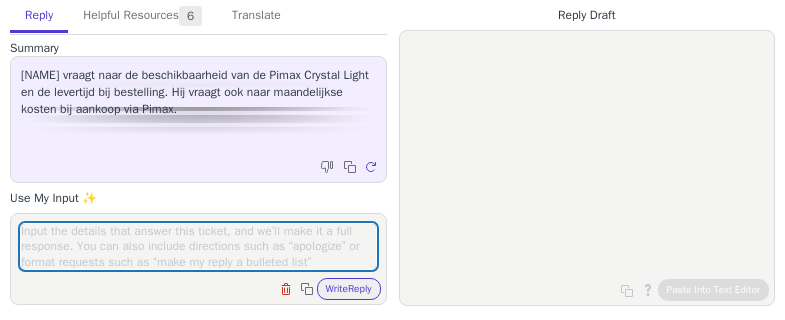 scroll, scrollTop: 0, scrollLeft: 0, axis: both 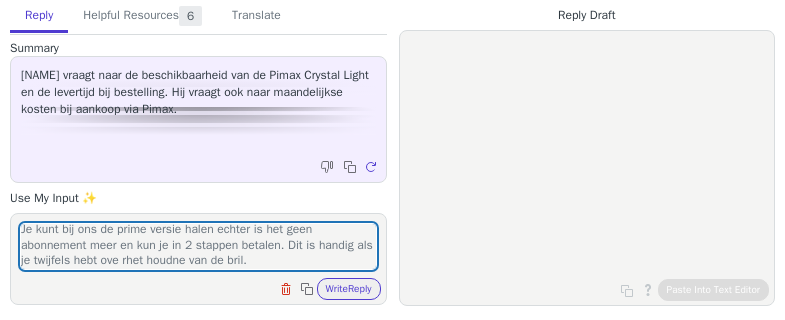 click on "Hallo,
bedankt voor je vraag. We verkooem voornamelijkd e Crystal Light als 1 term payment wat inhoud dat je in 1 keer alles betaald voor de headset.
Je kunt bij ons de prime versie halen echter is het geen abonnement meer en kun je in 2 stappen betalen. Dit is handig als je twijfels hebt ove rhet houdne van de bril." at bounding box center (198, 246) 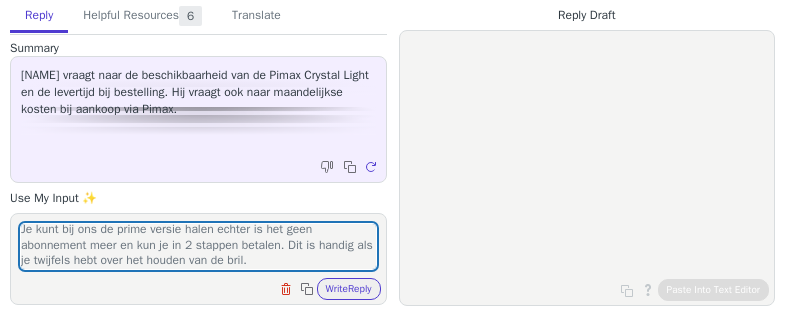 click on "Hallo,
bedankt voor je vraag. We verkooem voornamelijkd e Crystal Light als 1 term payment wat inhoud dat je in 1 keer alles betaald voor de headset.
Je kunt bij ons de prime versie halen echter is het geen abonnement meer en kun je in 2 stappen betalen. Dit is handig als je twijfels hebt over het houden van de bril." at bounding box center (198, 246) 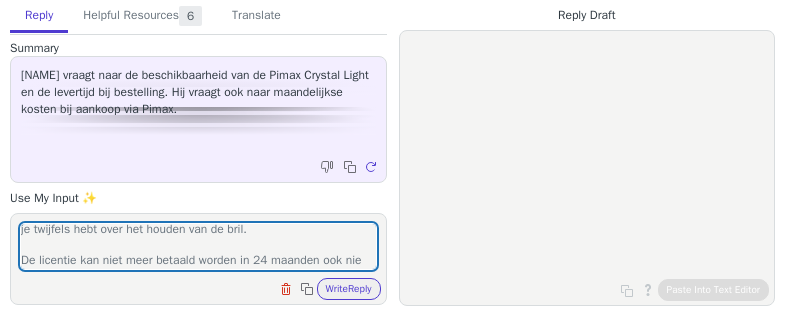 scroll, scrollTop: 140, scrollLeft: 0, axis: vertical 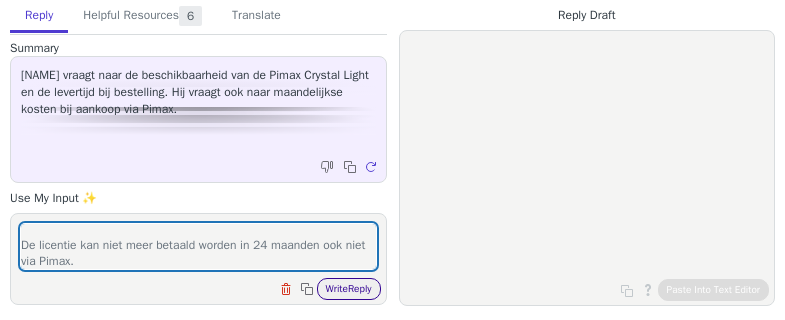 type on "Hallo,
bedankt voor je vraag. We verkooem voornamelijkd e Crystal Light als 1 term payment wat inhoud dat je in 1 keer alles betaald voor de headset.
Je kunt bij ons de prime versie halen echter is het geen abonnement meer en kun je in 2 stappen betalen. Dit is handig als je twijfels hebt over het houden van de bril.
De licentie kan niet meer betaald worden in 24 maanden ook niet via Pimax." 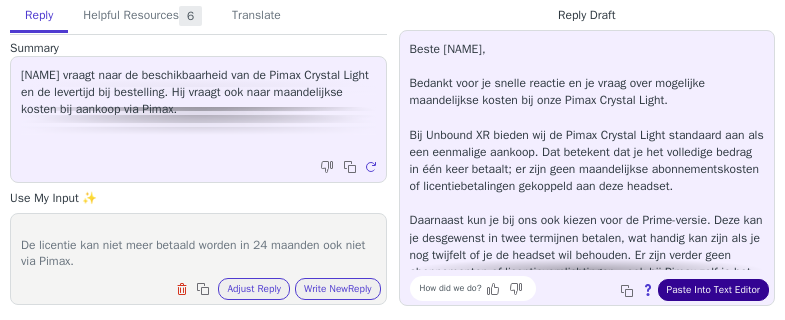 click on "Paste Into Text Editor" at bounding box center [713, 290] 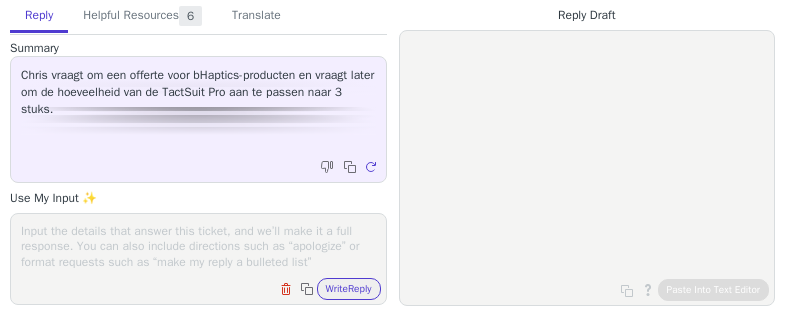 scroll, scrollTop: 0, scrollLeft: 0, axis: both 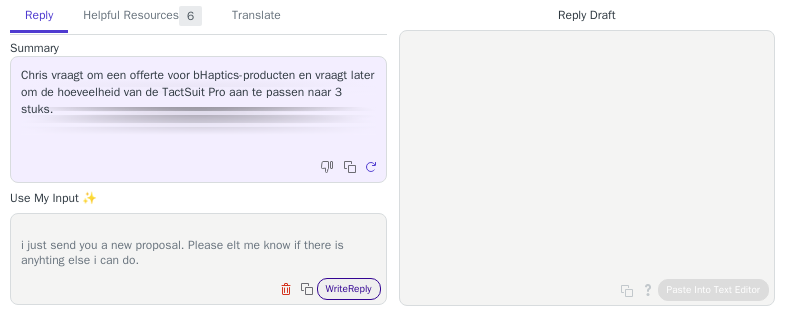 type on "Hello,
i just send you a new proposal. Please elt me know if there is anyhting else i can do." 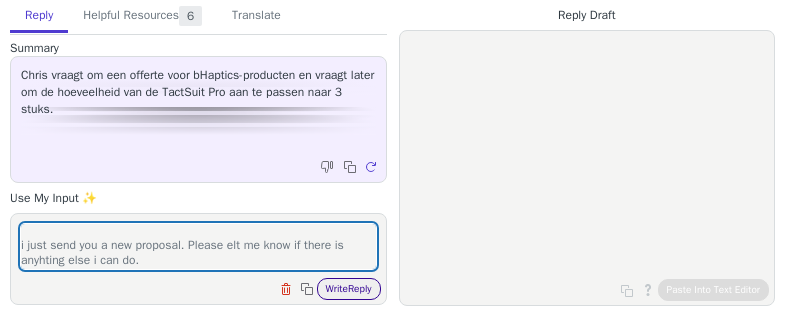 click on "Write  Reply" at bounding box center (349, 289) 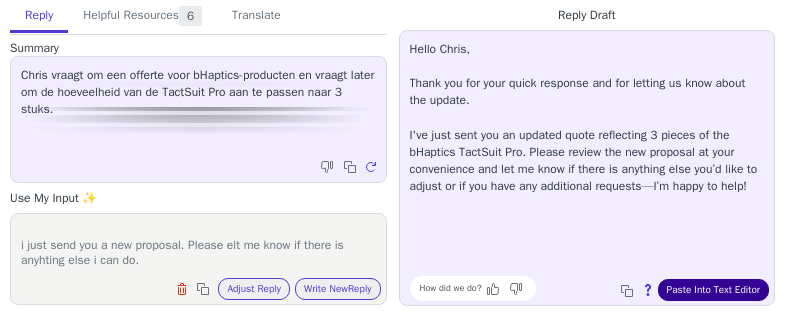 click on "Paste Into Text Editor" at bounding box center (713, 290) 